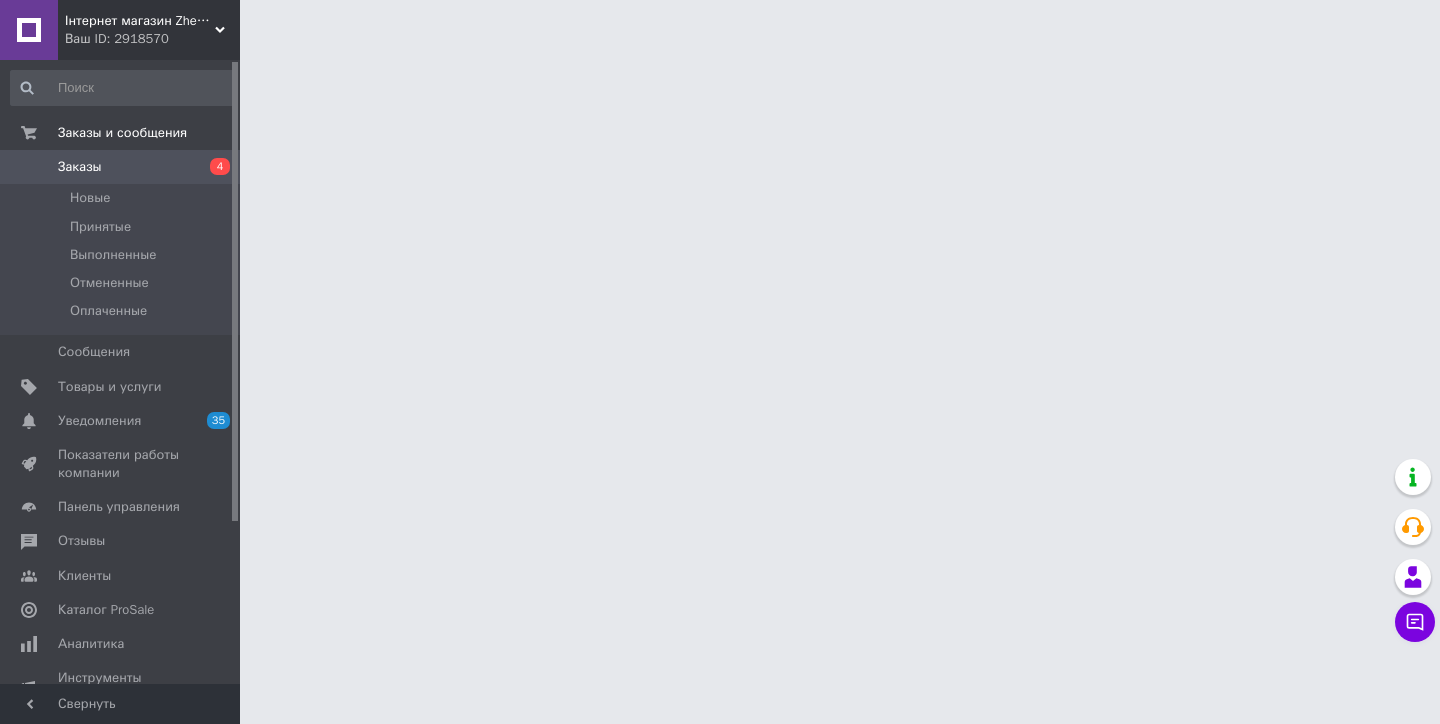 click on "Заказы" at bounding box center (121, 167) 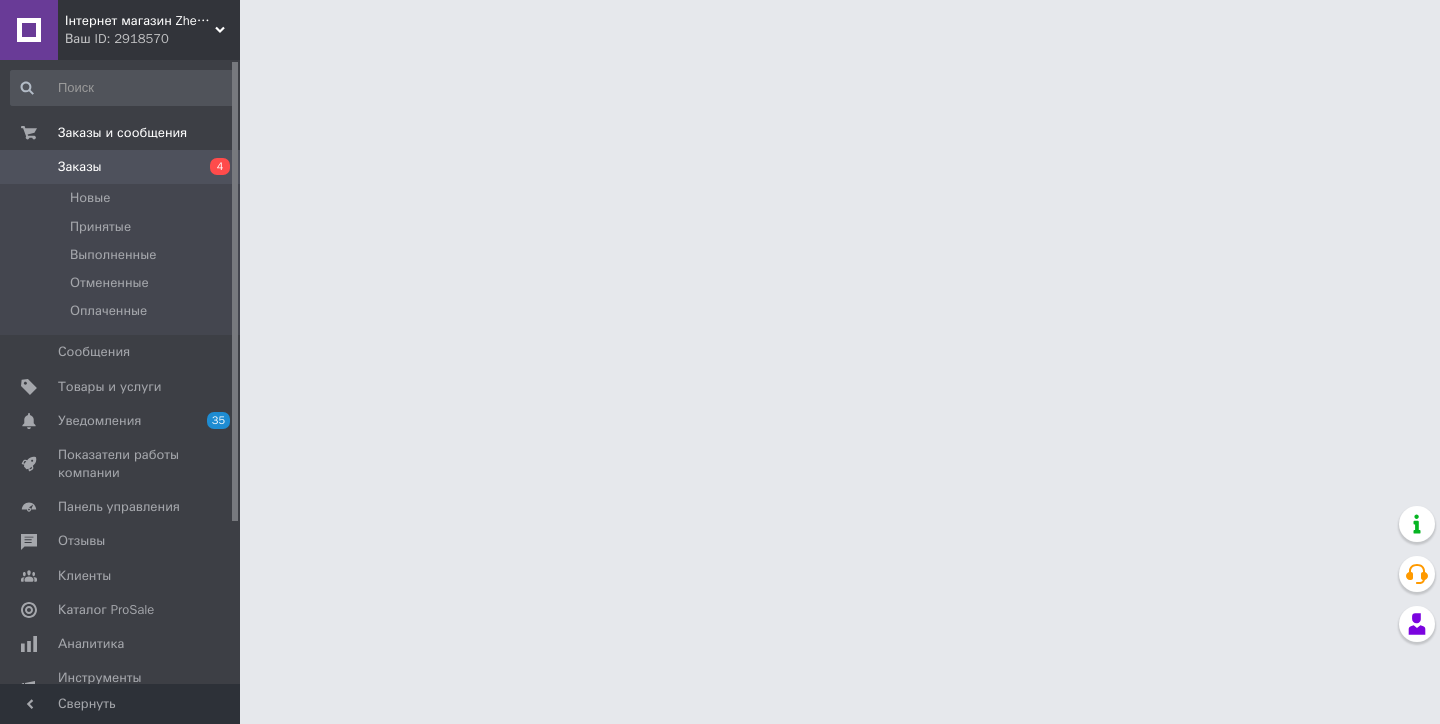 scroll, scrollTop: 0, scrollLeft: 0, axis: both 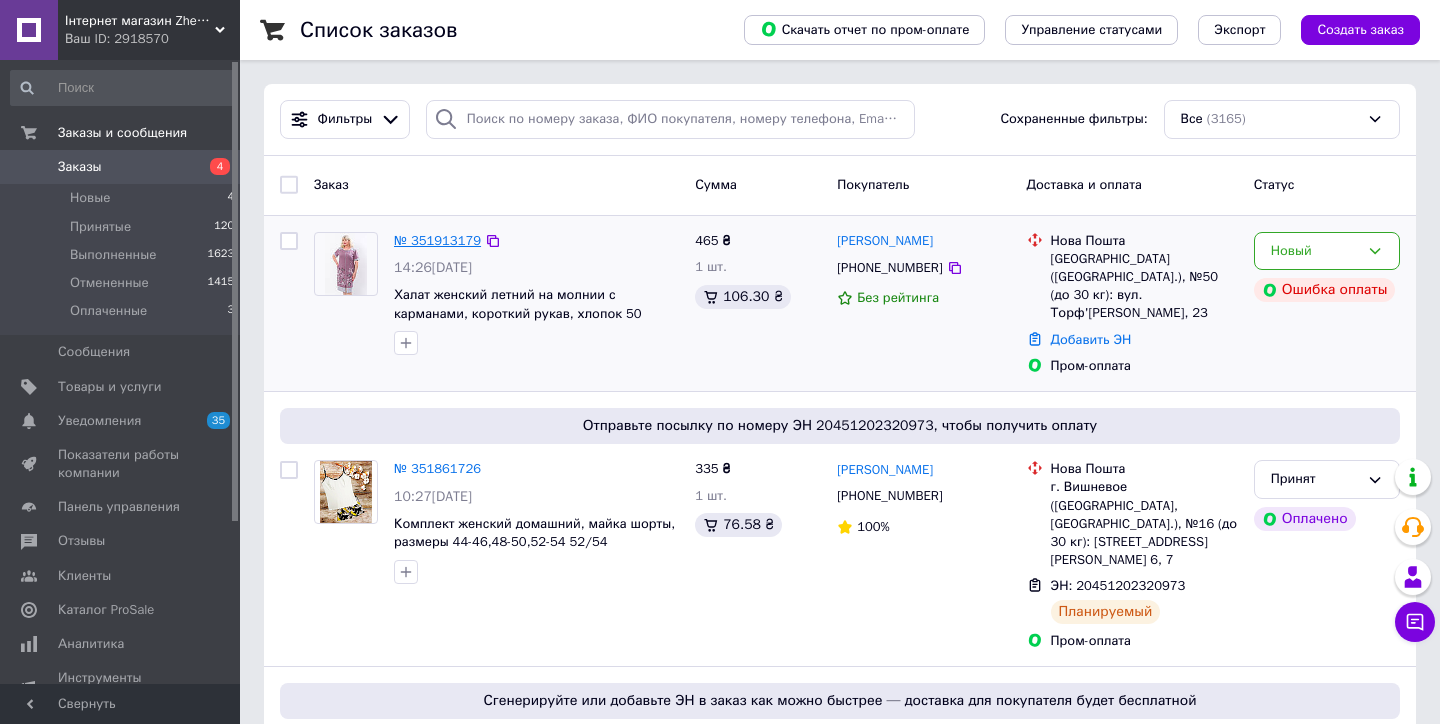 click on "№ 351913179" at bounding box center (437, 240) 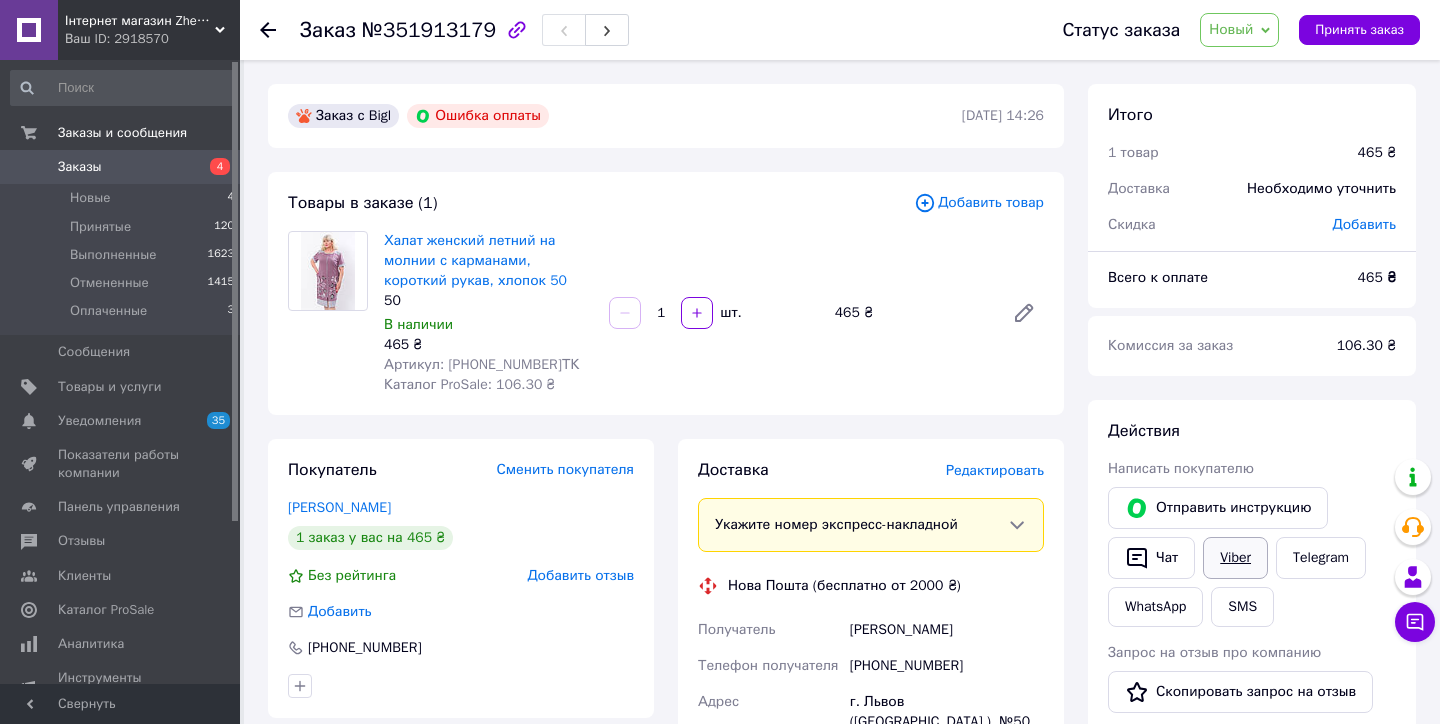click on "Viber" at bounding box center [1235, 558] 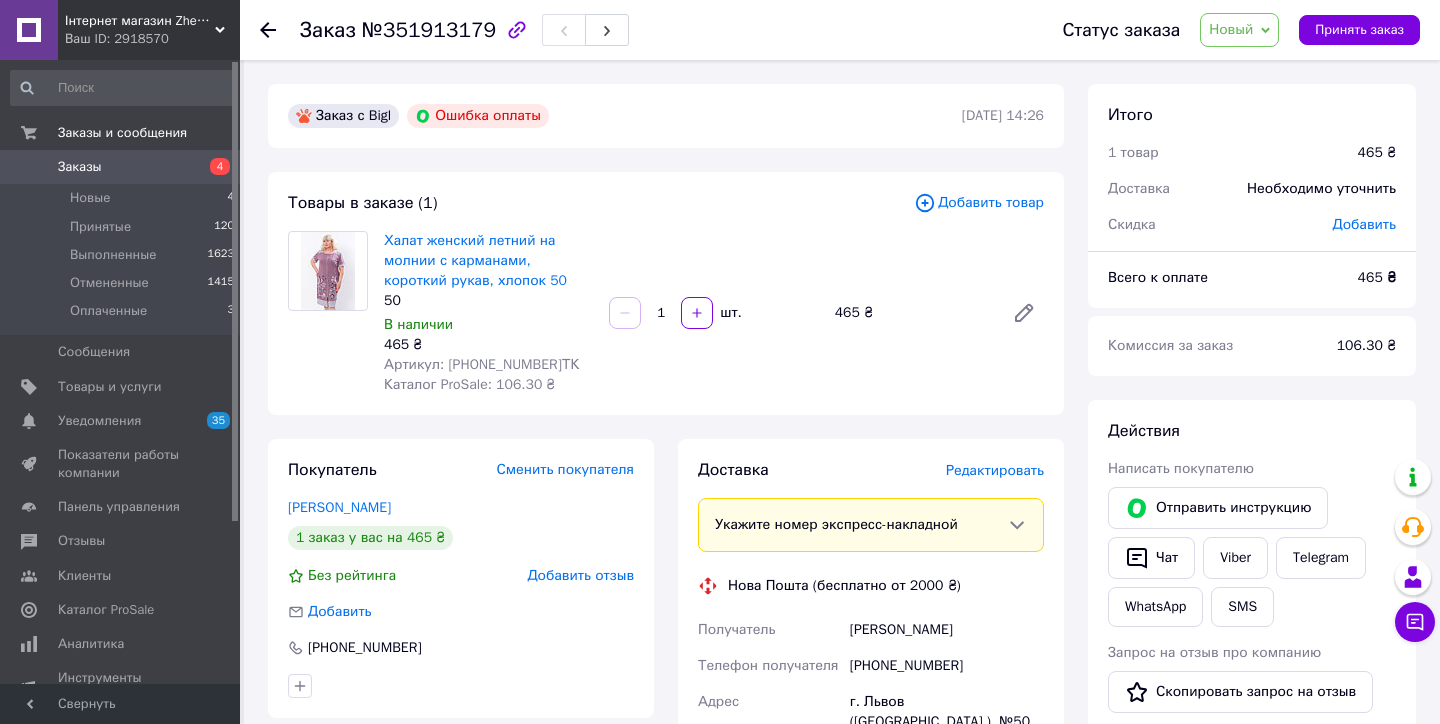 click on "Заказы" at bounding box center [80, 167] 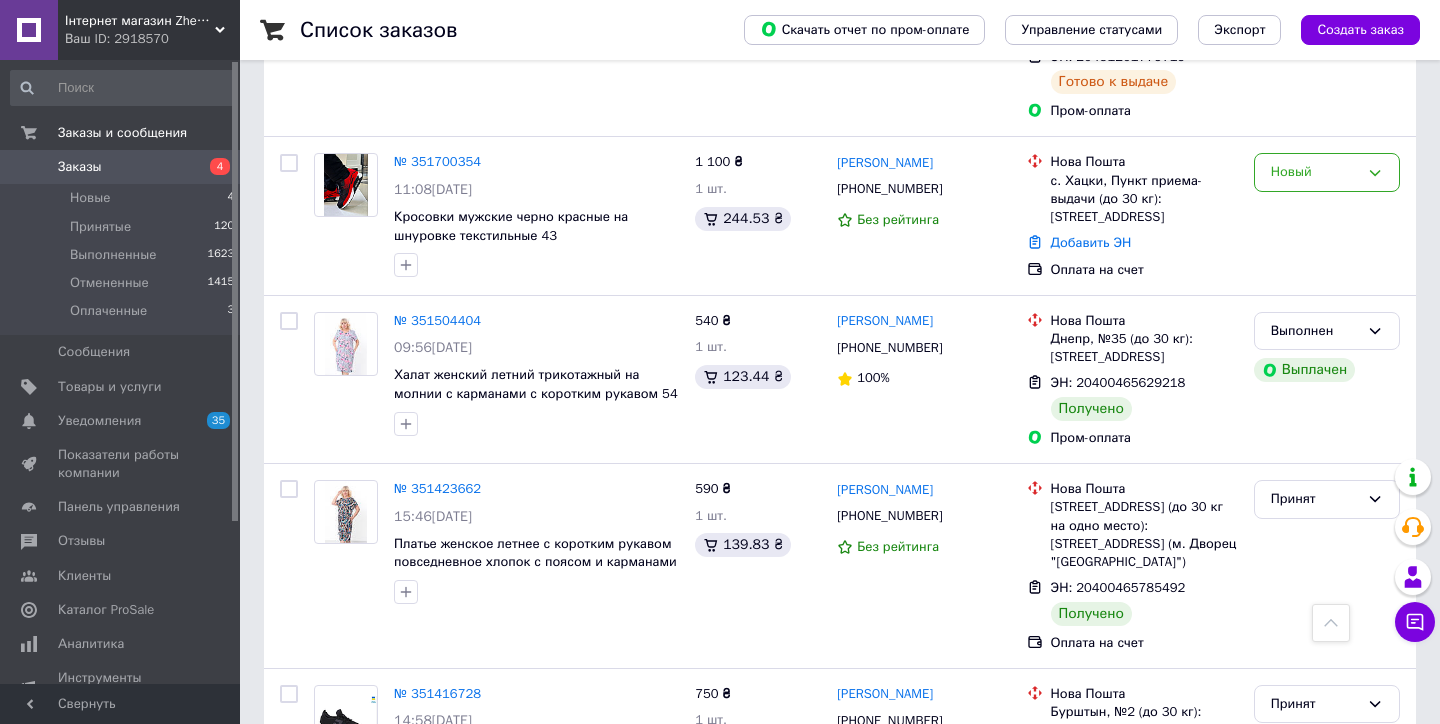 scroll, scrollTop: 1195, scrollLeft: 0, axis: vertical 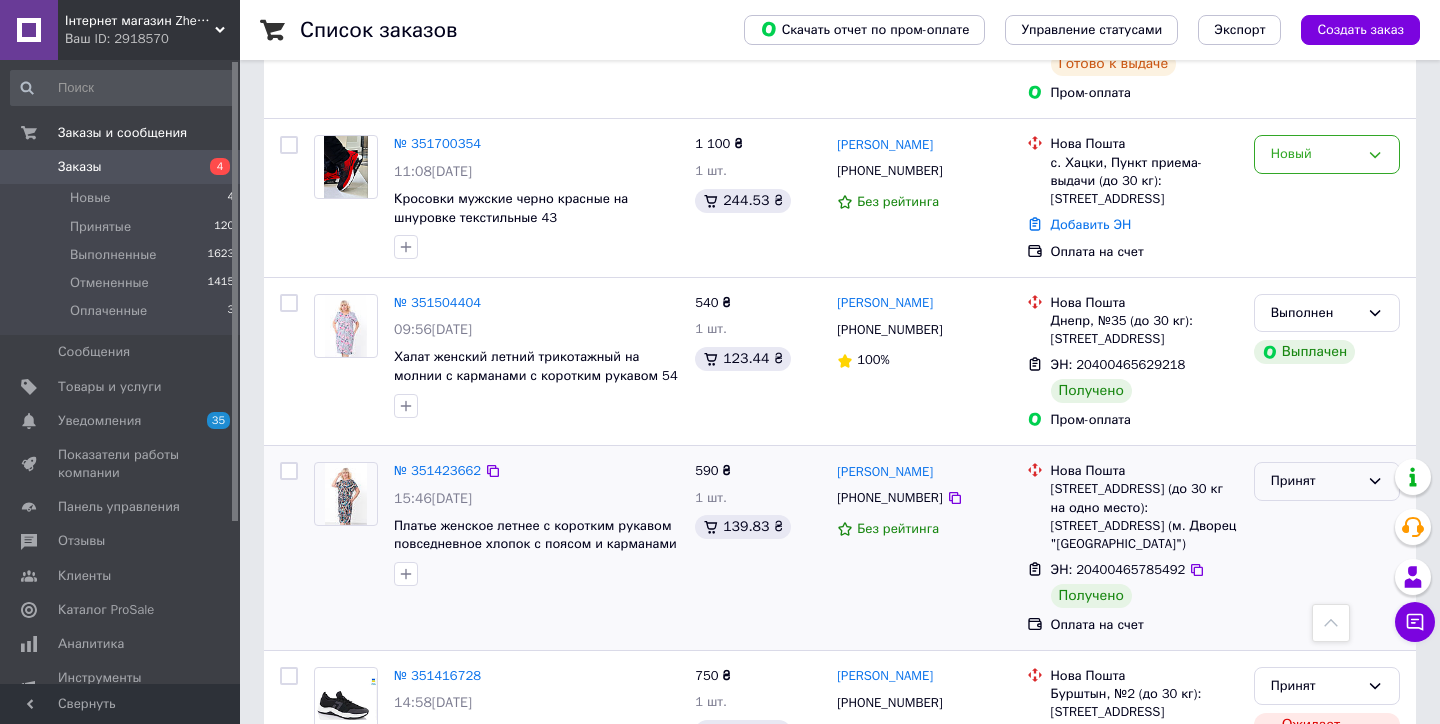 click 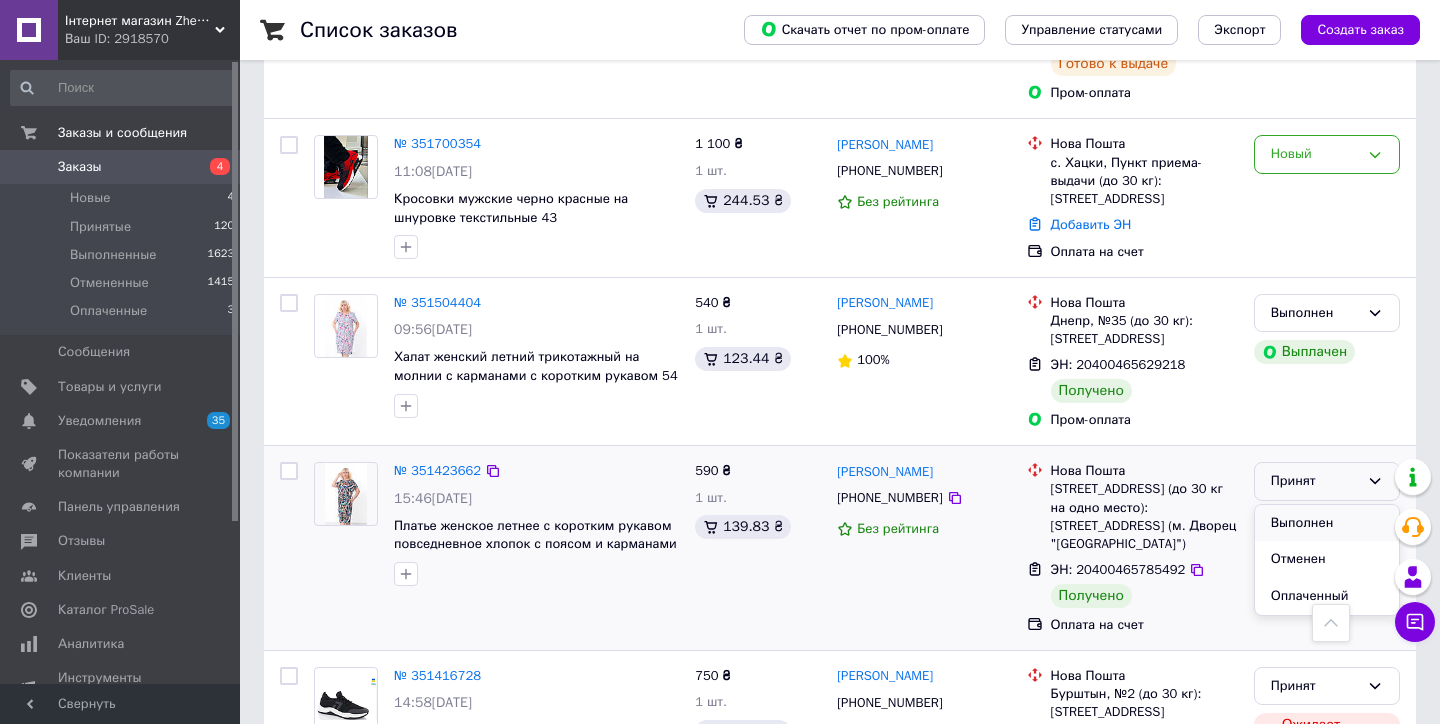 click on "Выполнен" at bounding box center (1327, 523) 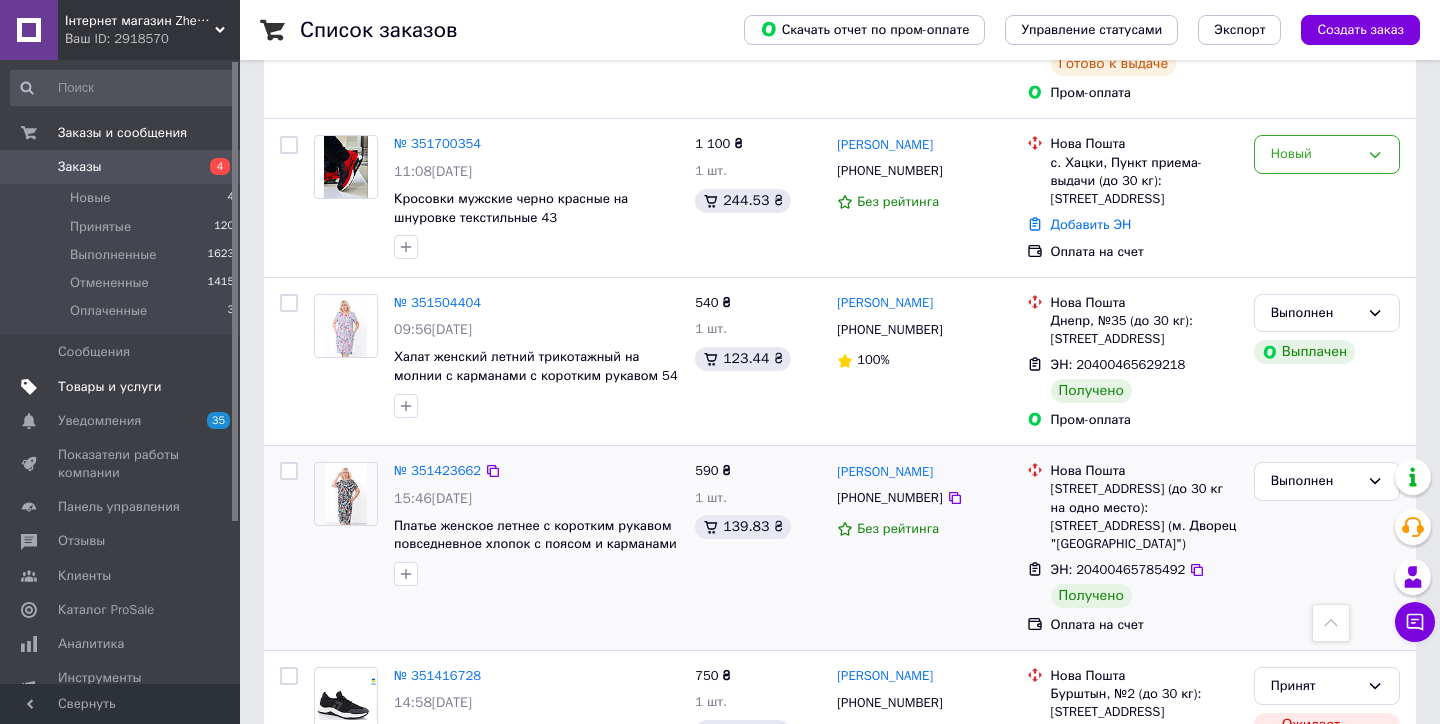 click on "Товары и услуги" at bounding box center (110, 387) 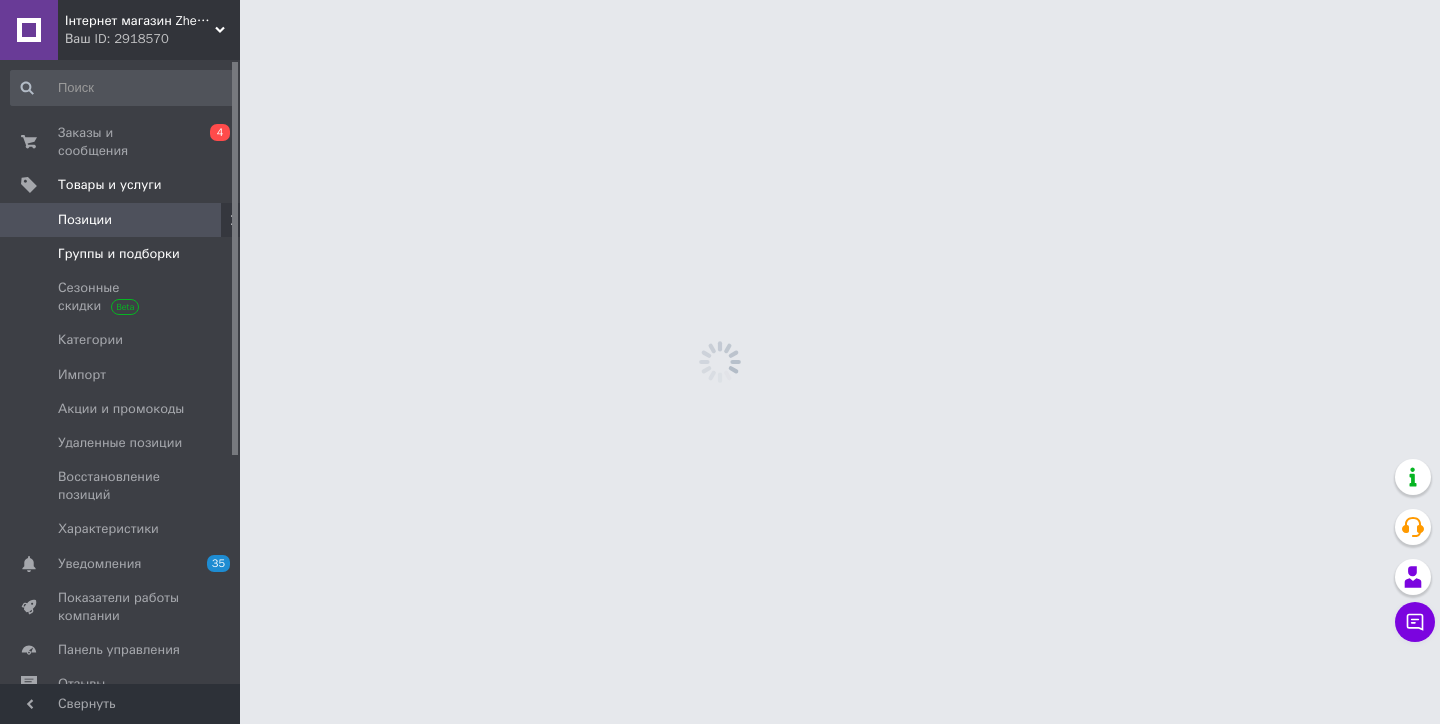 scroll, scrollTop: 0, scrollLeft: 0, axis: both 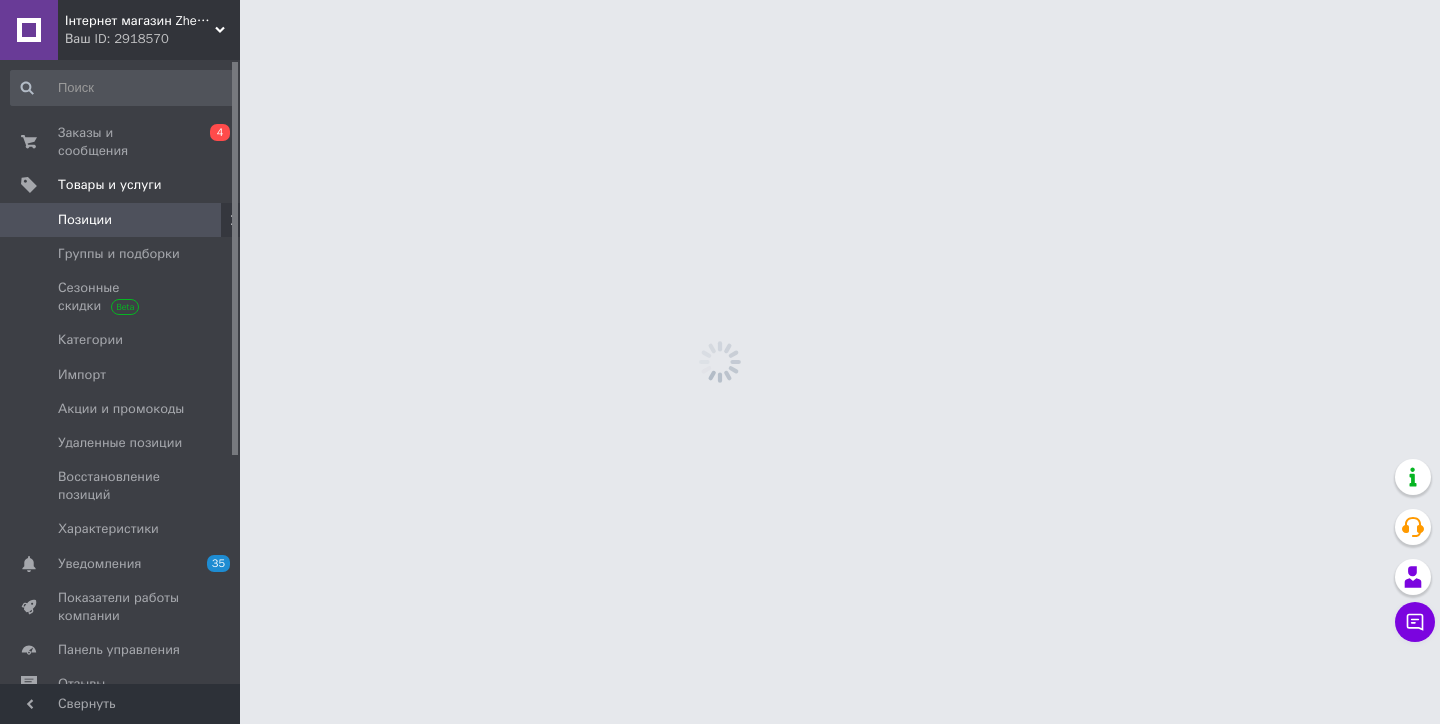 click on "Позиции" at bounding box center [85, 220] 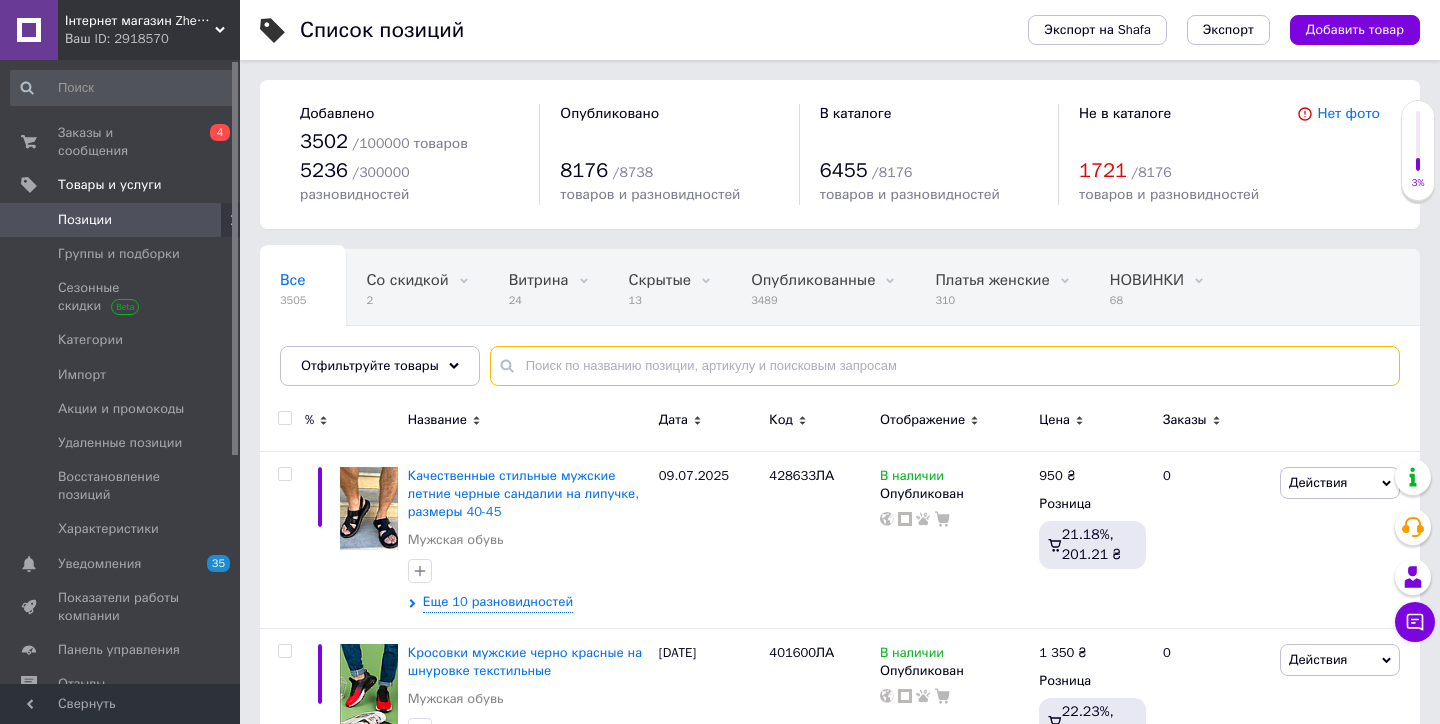 click at bounding box center (945, 366) 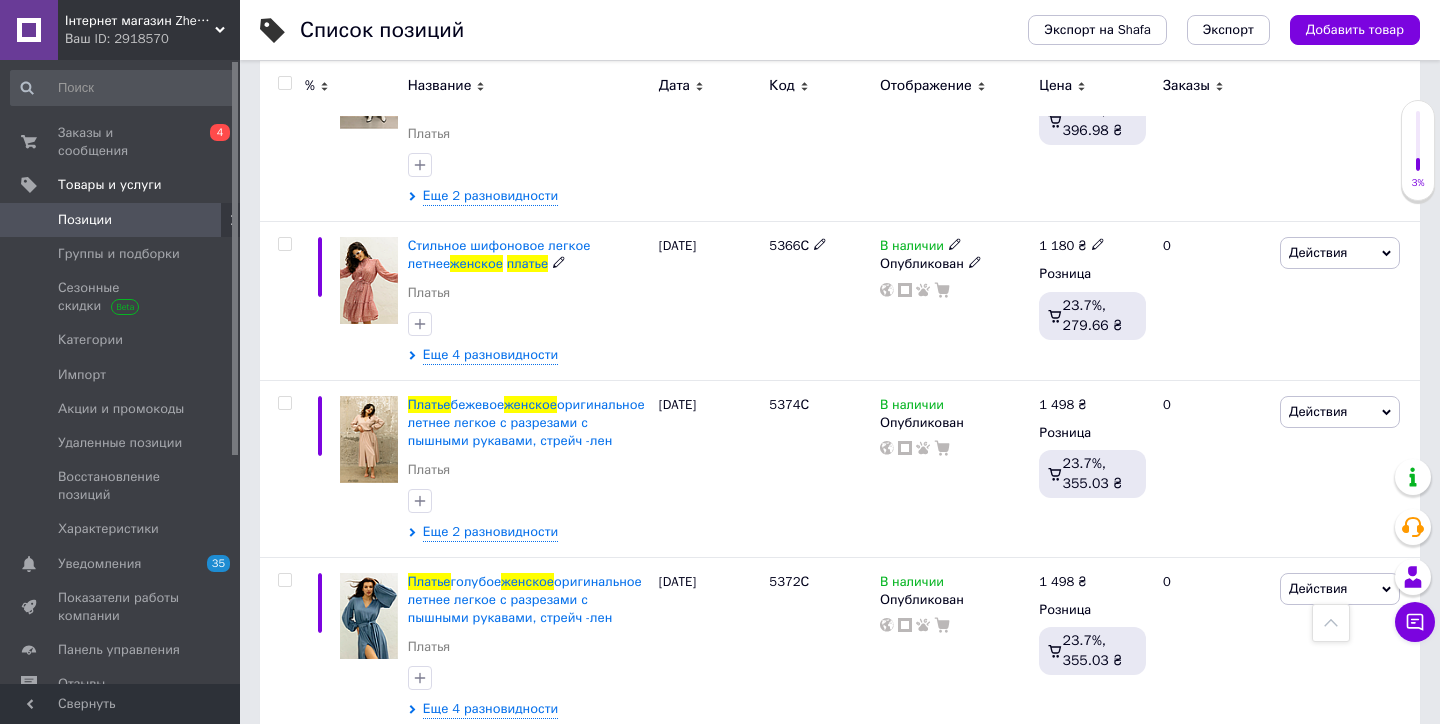 scroll, scrollTop: 1917, scrollLeft: 0, axis: vertical 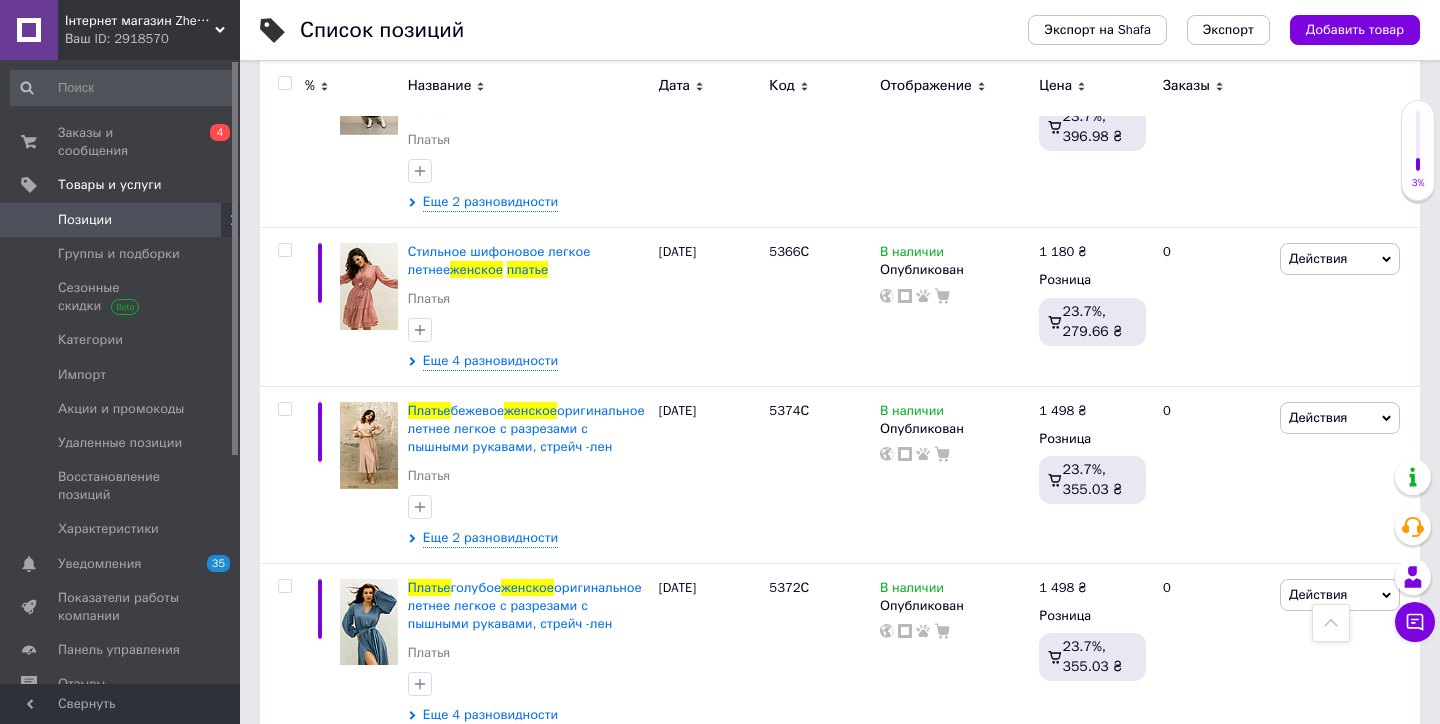 type on "Платье женское" 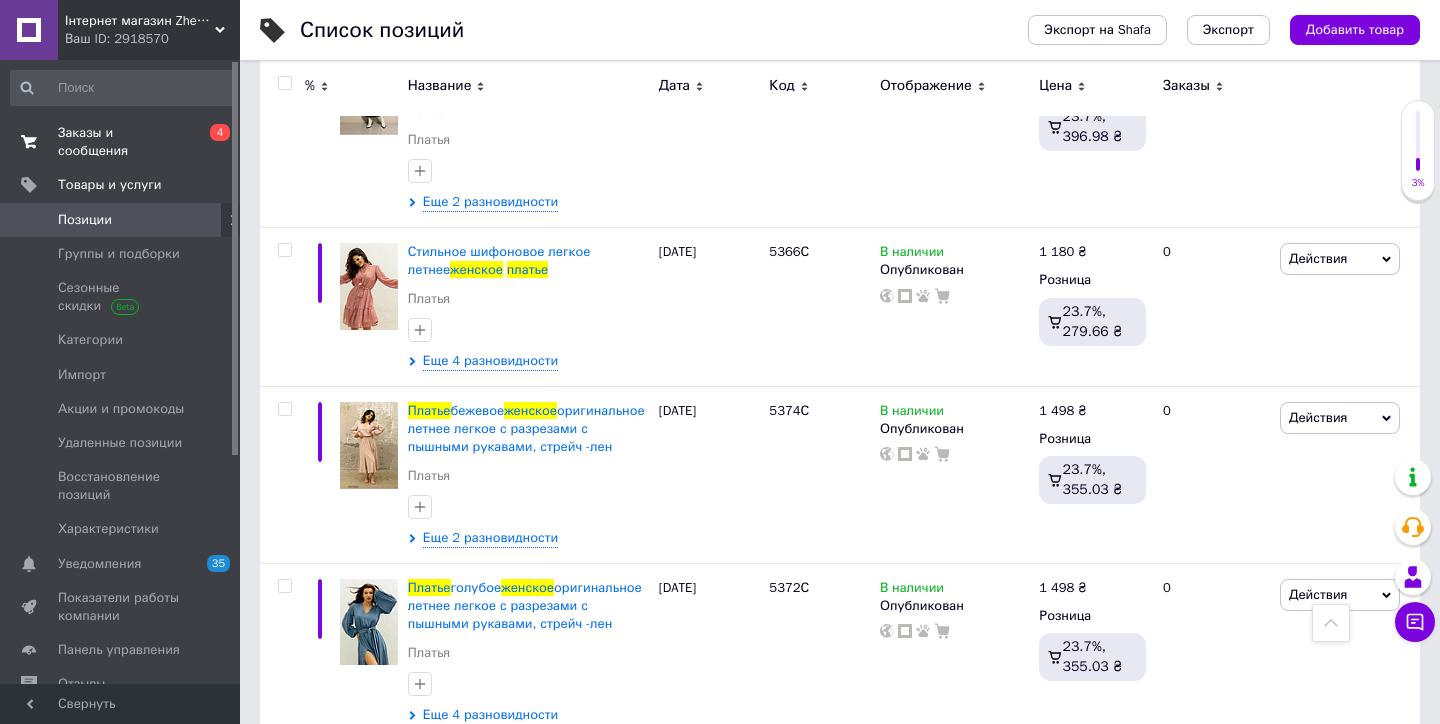 click on "Заказы и сообщения" at bounding box center (121, 142) 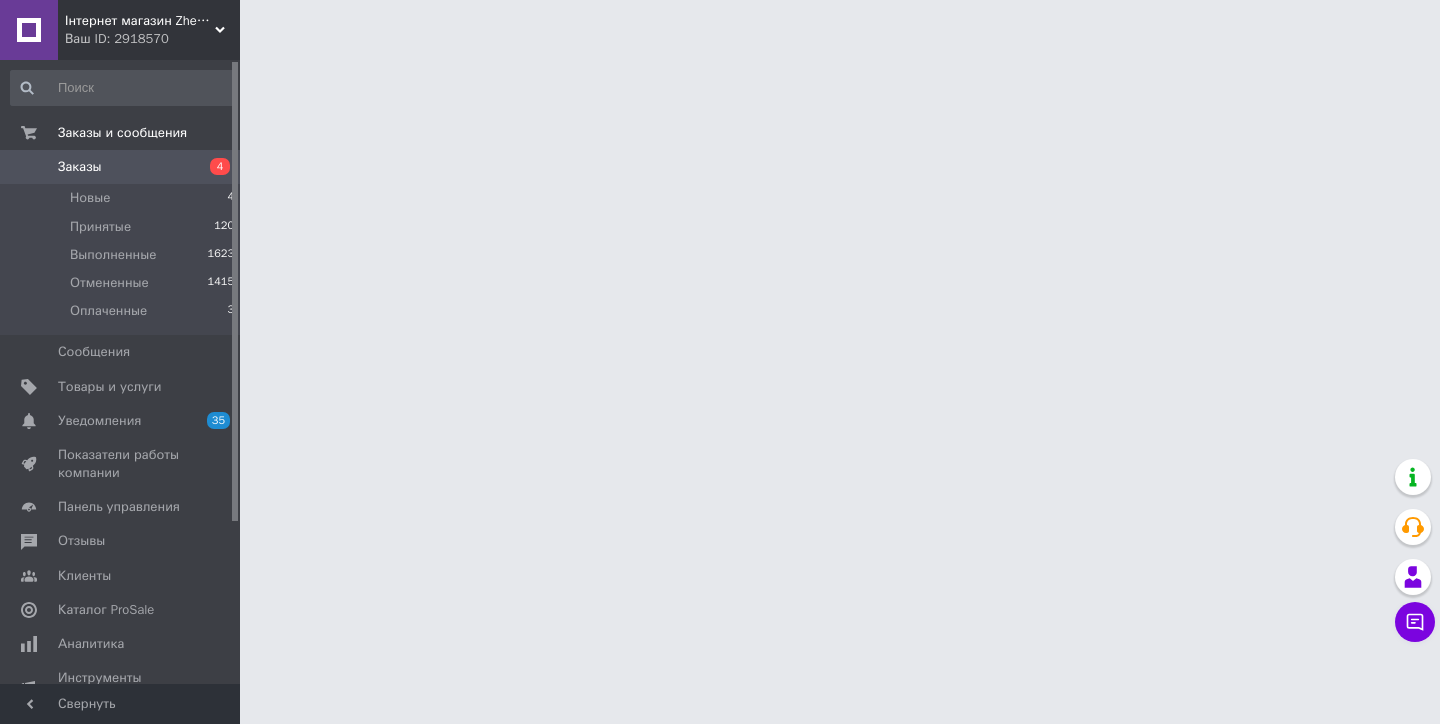 click on "Заказы" at bounding box center [80, 167] 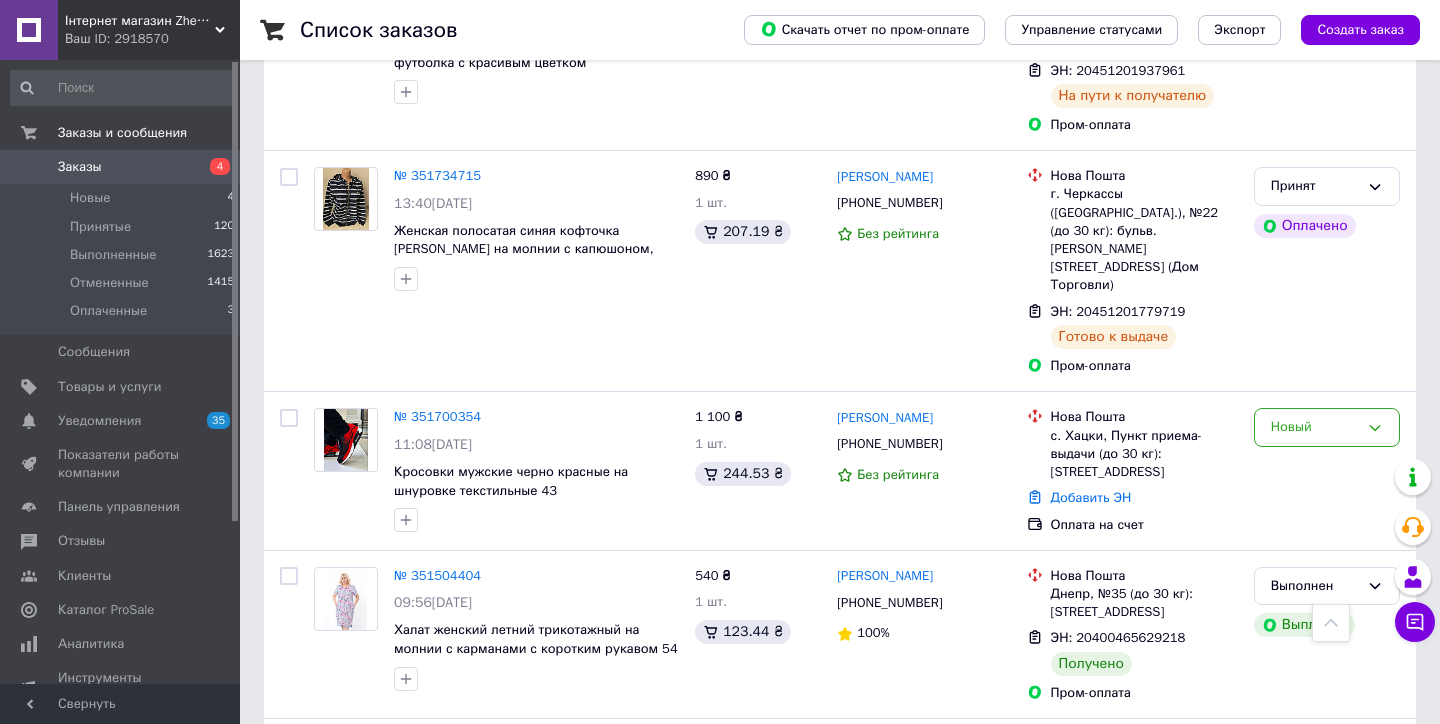 scroll, scrollTop: 1157, scrollLeft: 0, axis: vertical 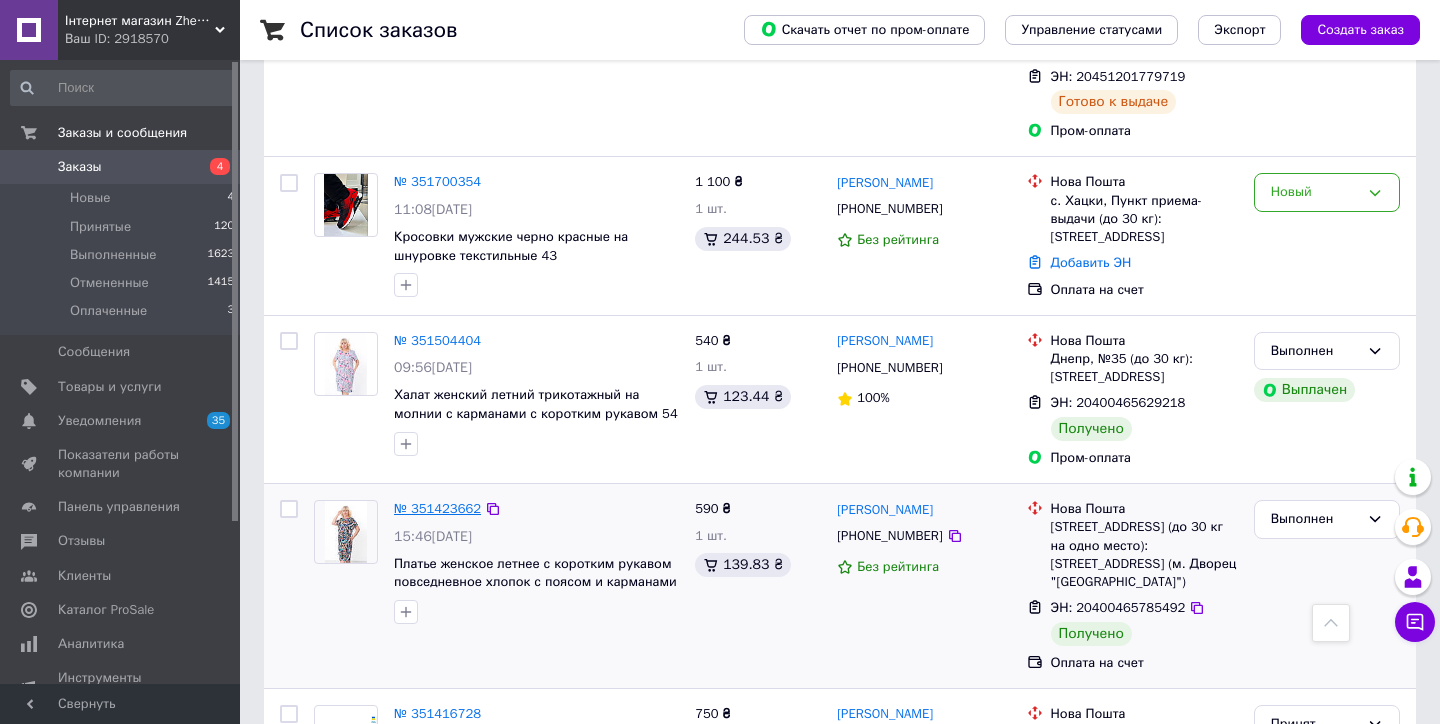 click on "№ 351423662" at bounding box center (437, 508) 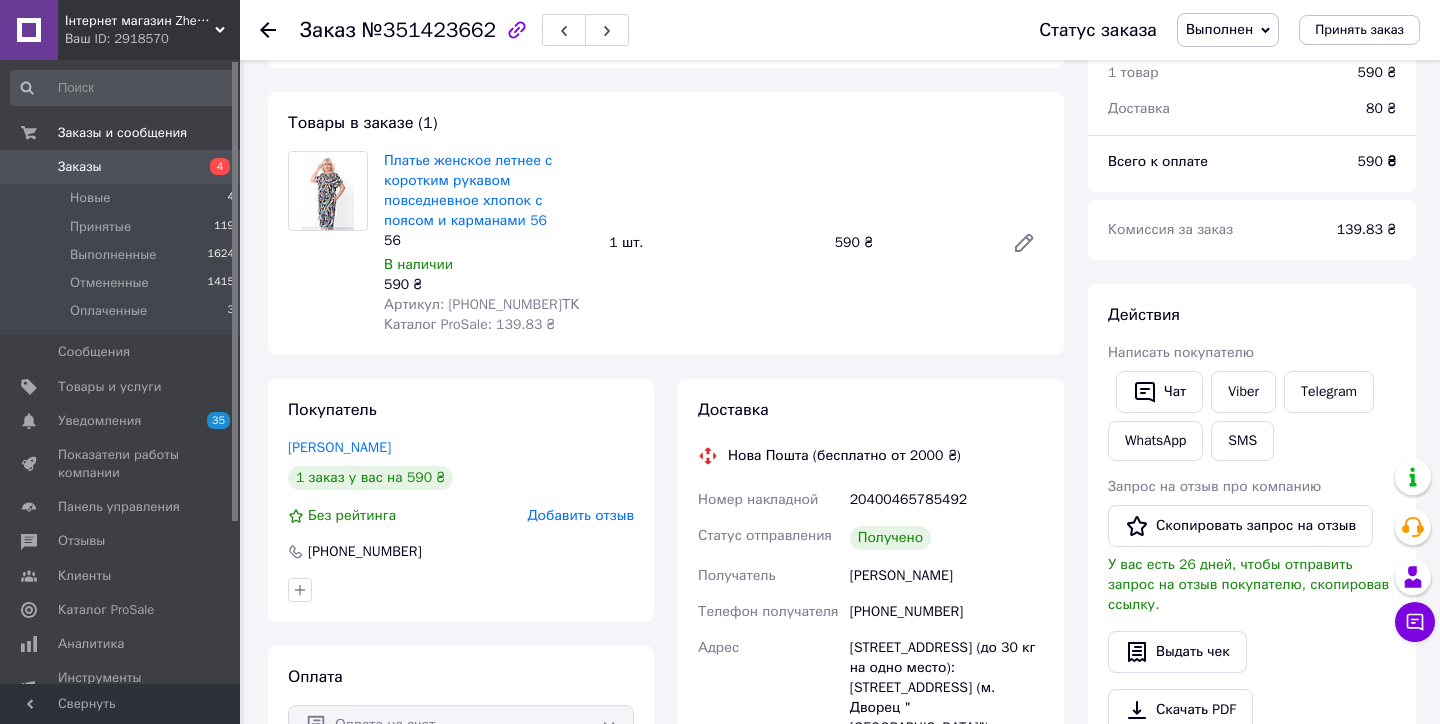 scroll, scrollTop: 44, scrollLeft: 0, axis: vertical 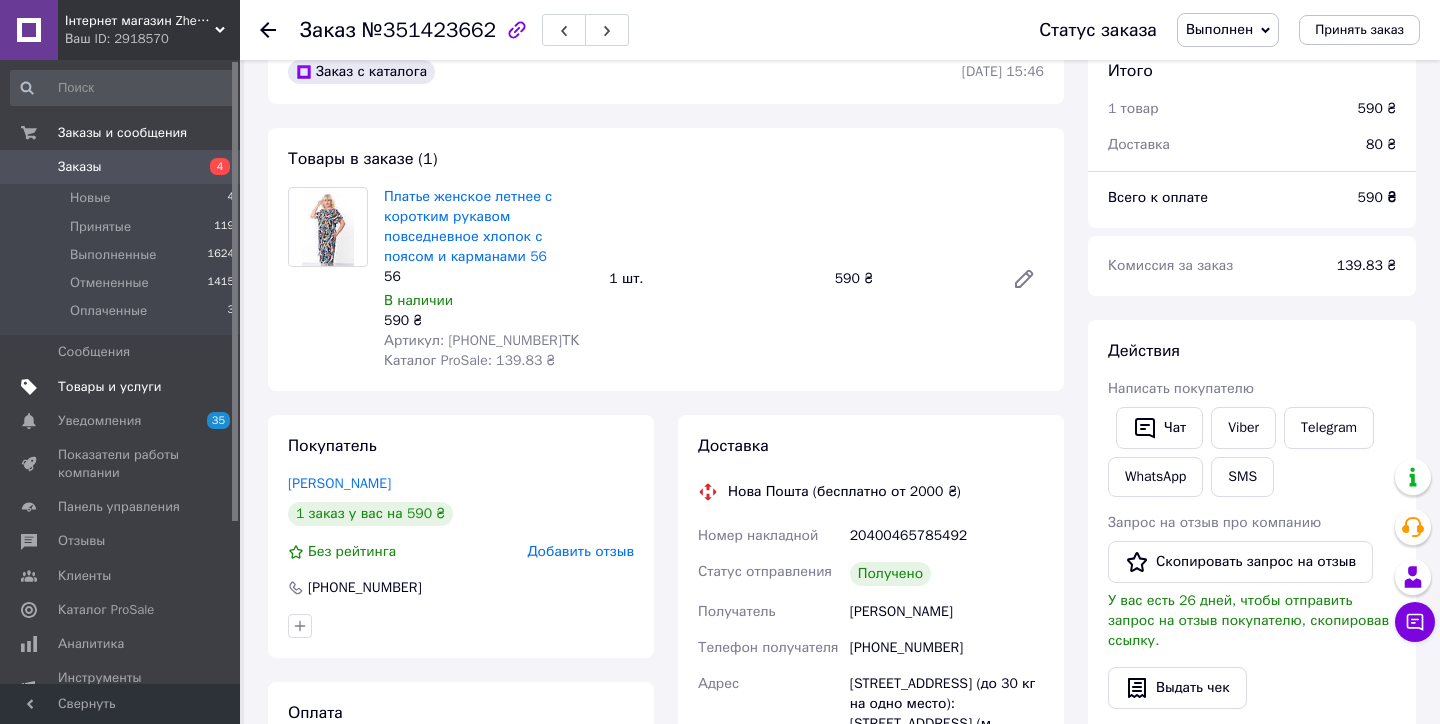 click on "Товары и услуги" at bounding box center [110, 387] 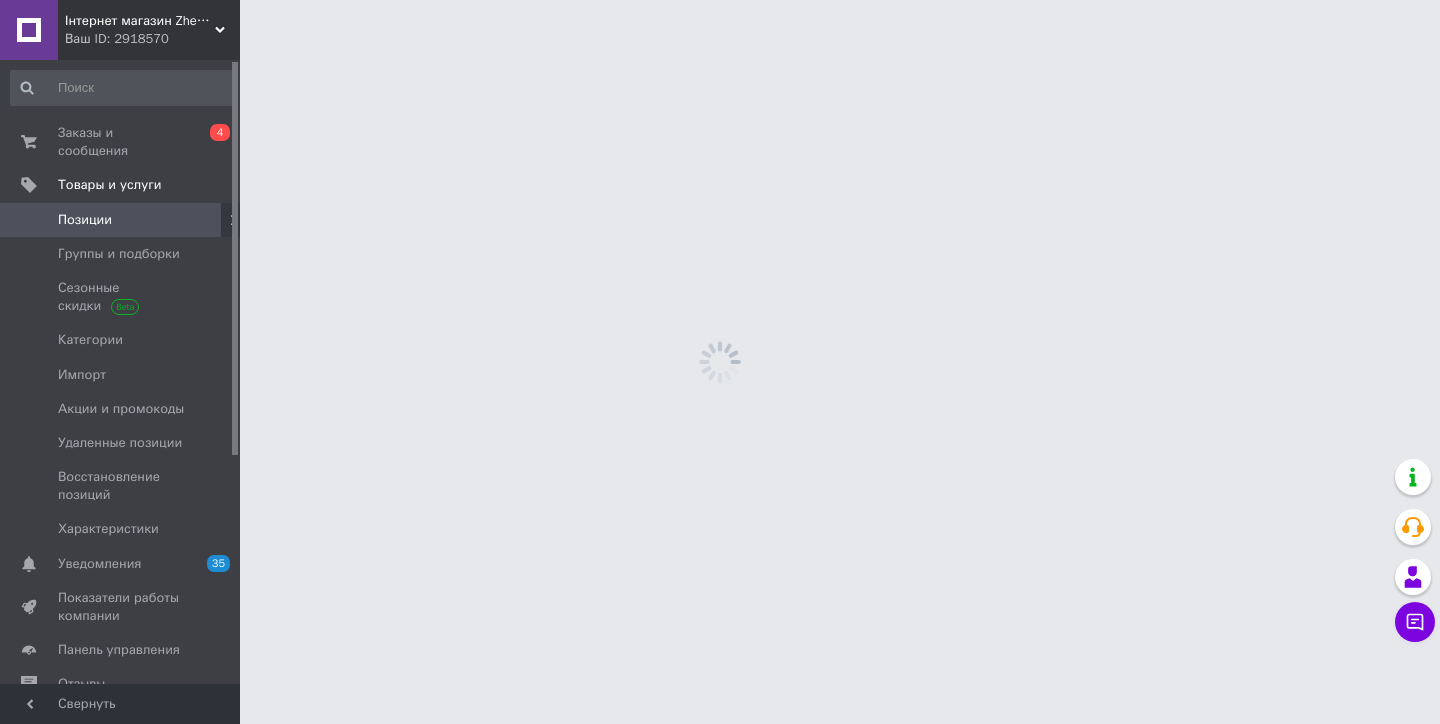 click on "Позиции" at bounding box center (121, 220) 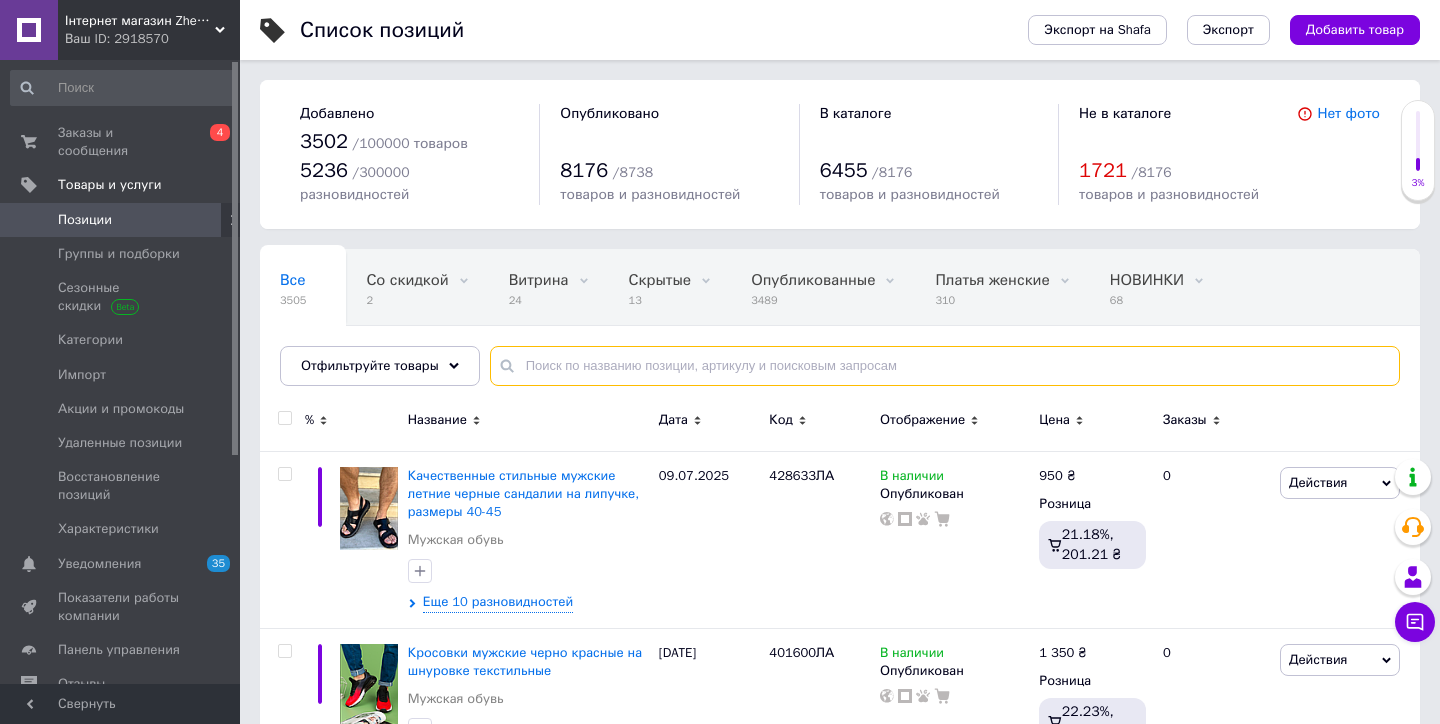 click at bounding box center (945, 366) 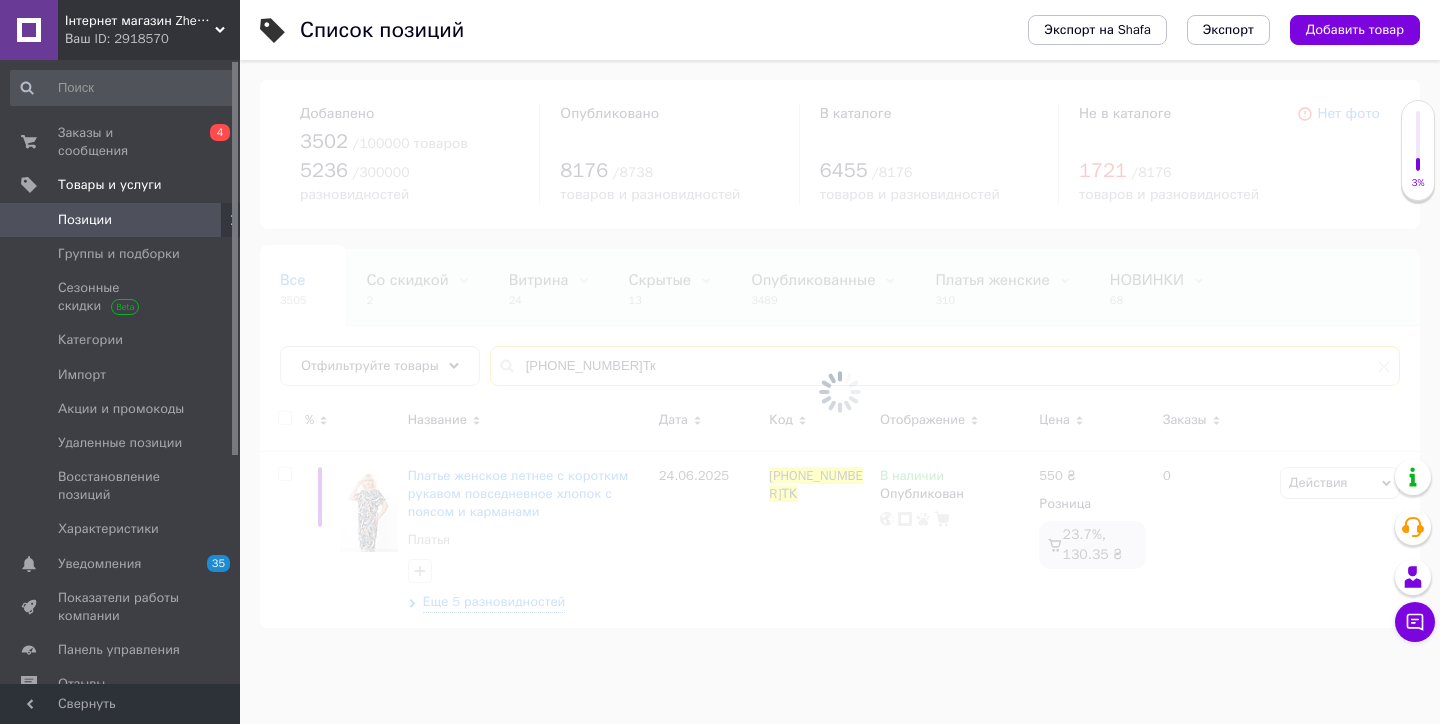 type on "[PHONE_NUMBER]Тк" 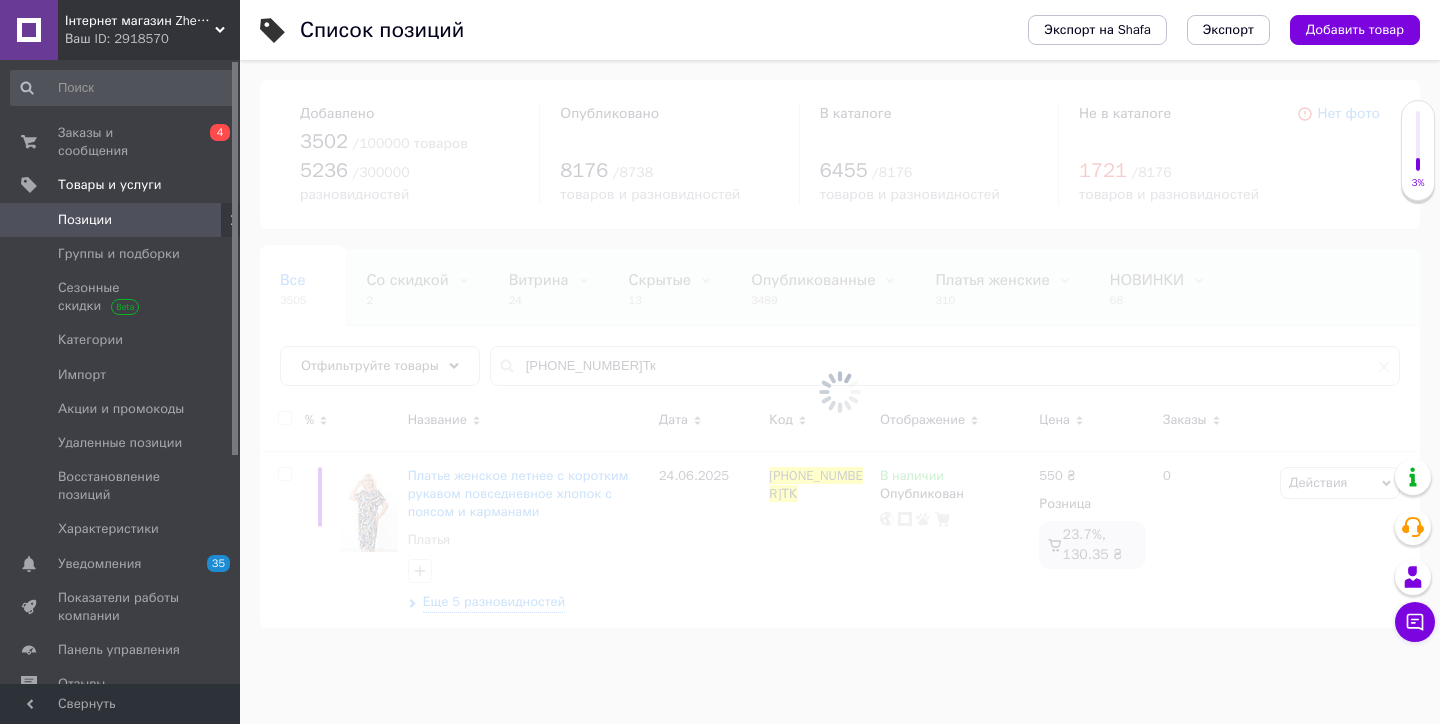 click at bounding box center (840, 392) 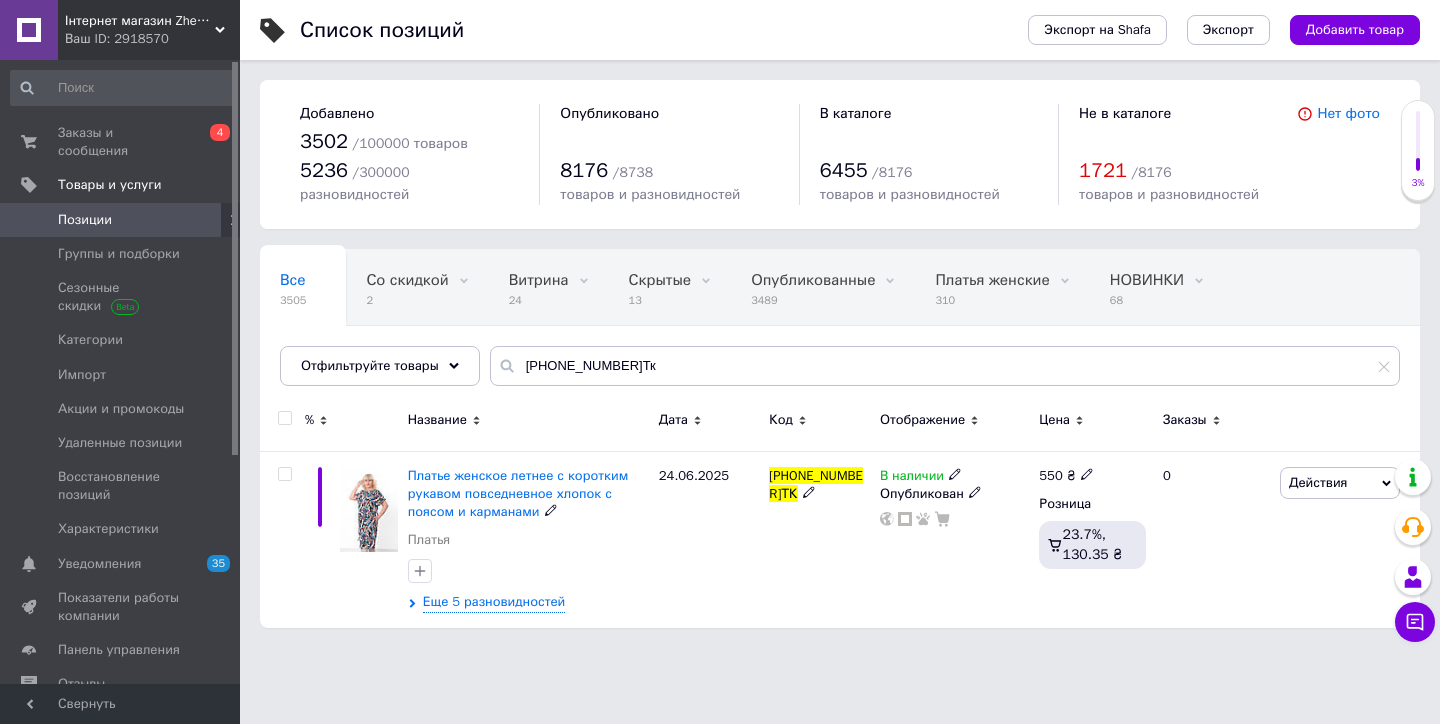 click on "Платье женское  летнее  с коротким рукавом повседневное хлопок с поясом и карманами" at bounding box center [518, 493] 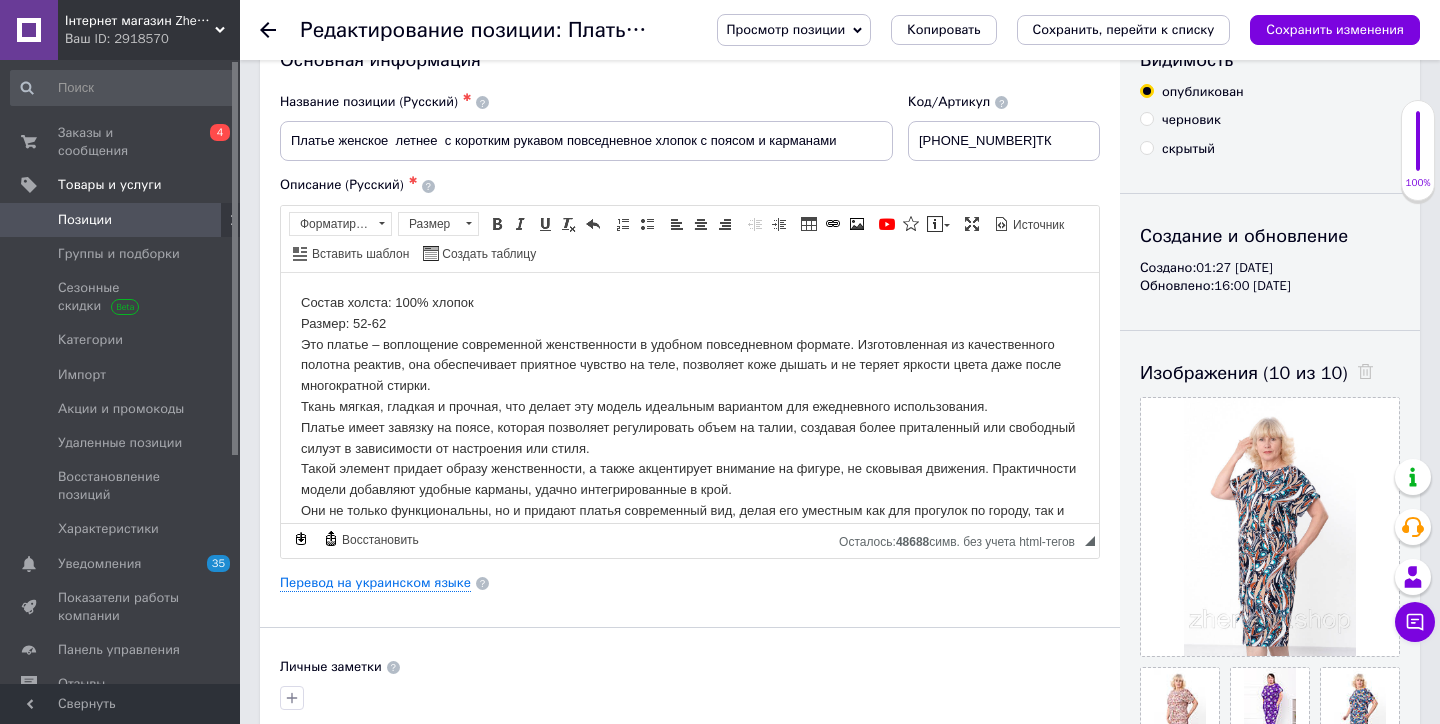 scroll, scrollTop: 0, scrollLeft: 0, axis: both 